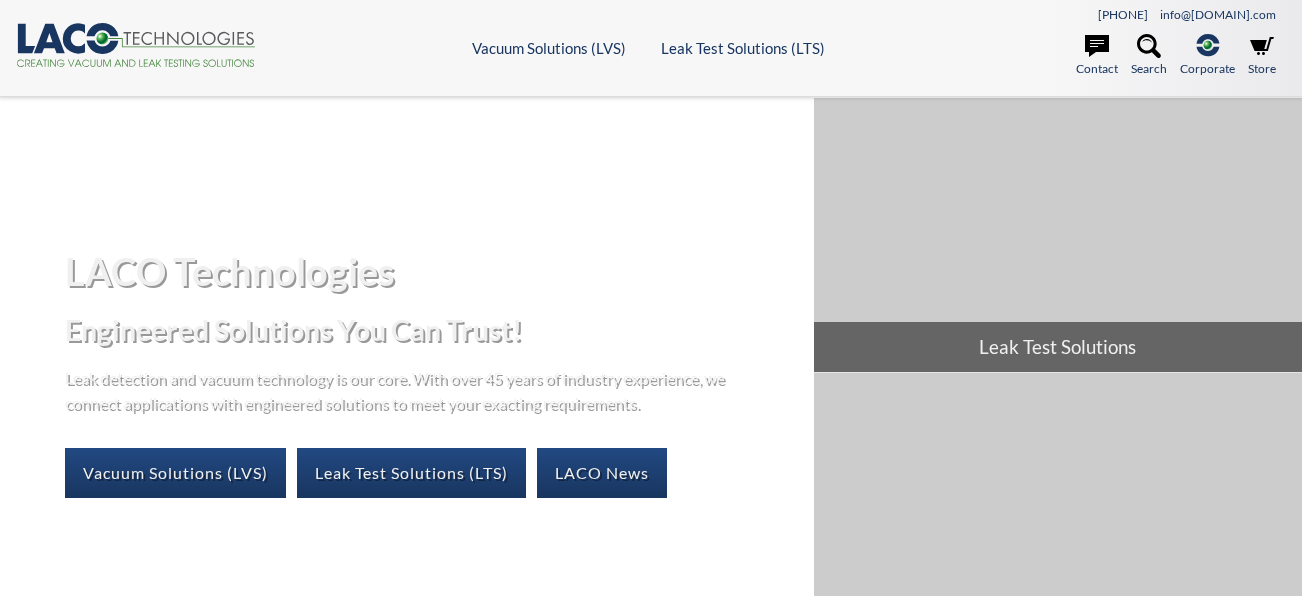 scroll, scrollTop: 0, scrollLeft: 0, axis: both 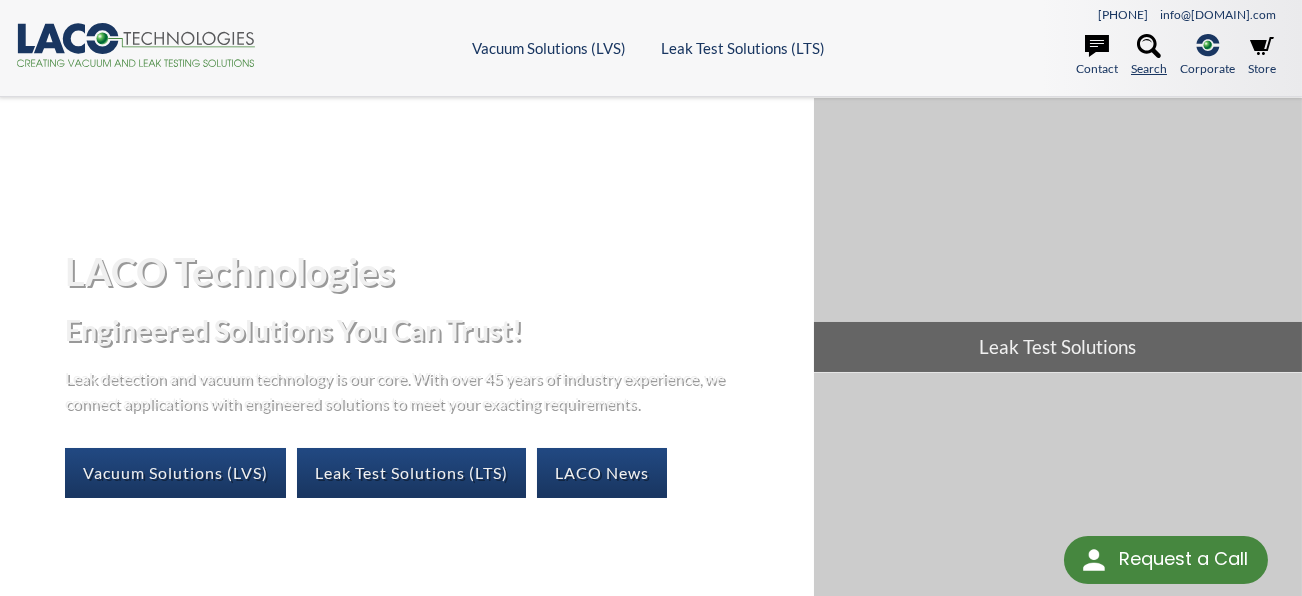 click at bounding box center (1149, 46) 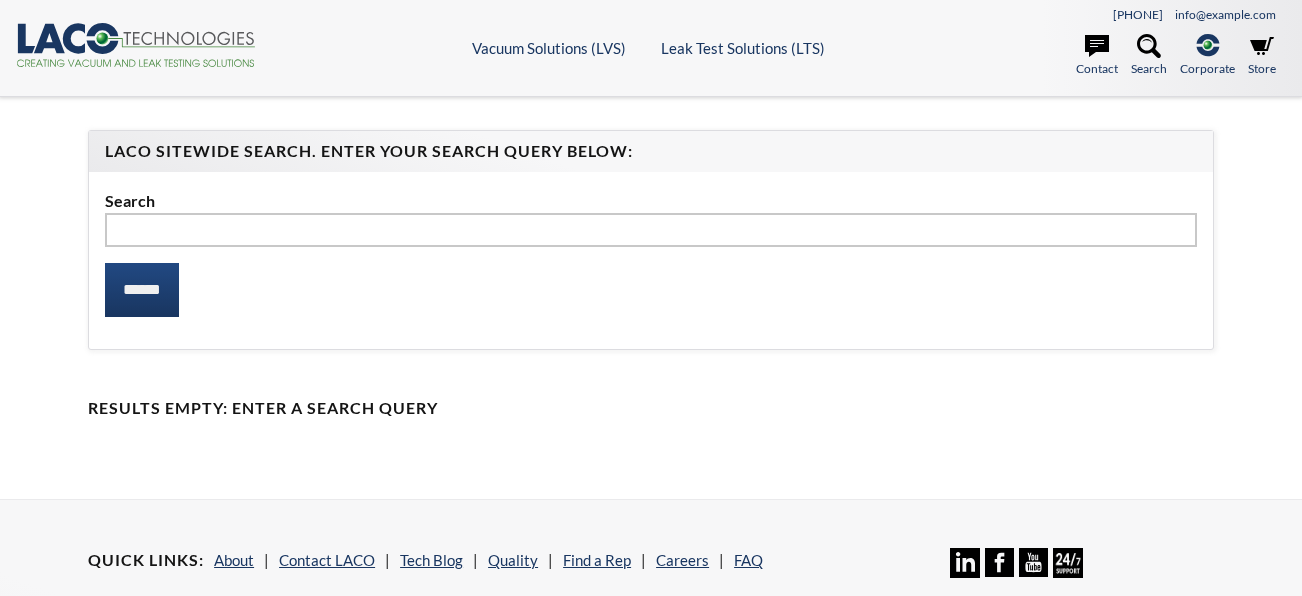 scroll, scrollTop: 0, scrollLeft: 0, axis: both 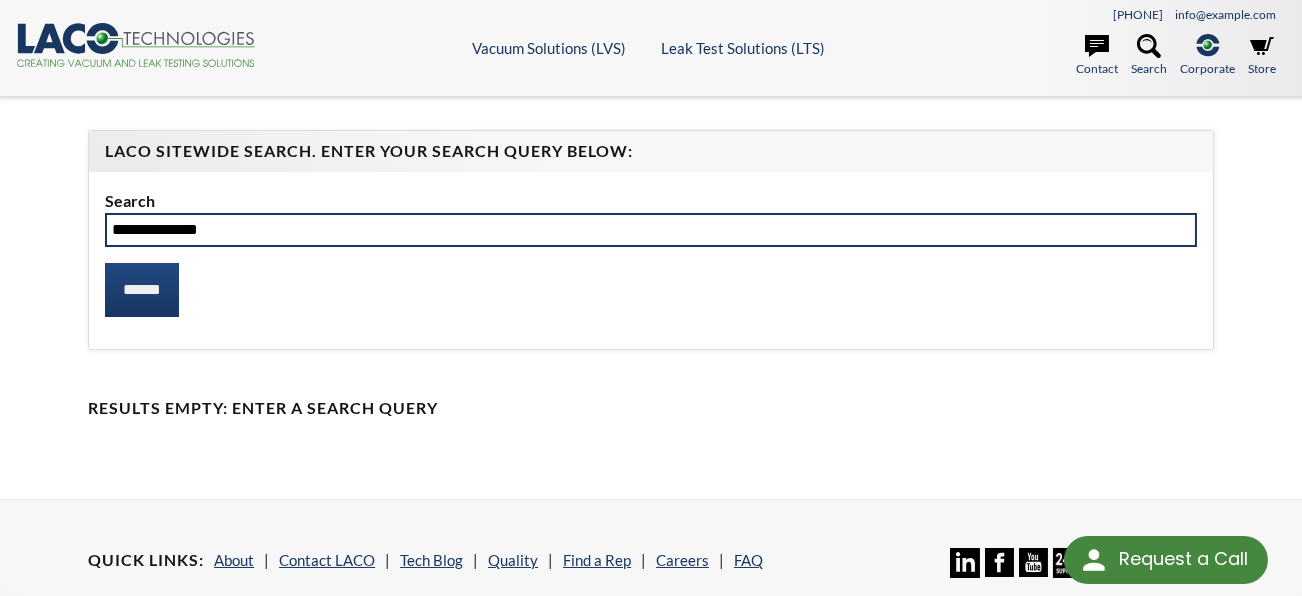 type on "**********" 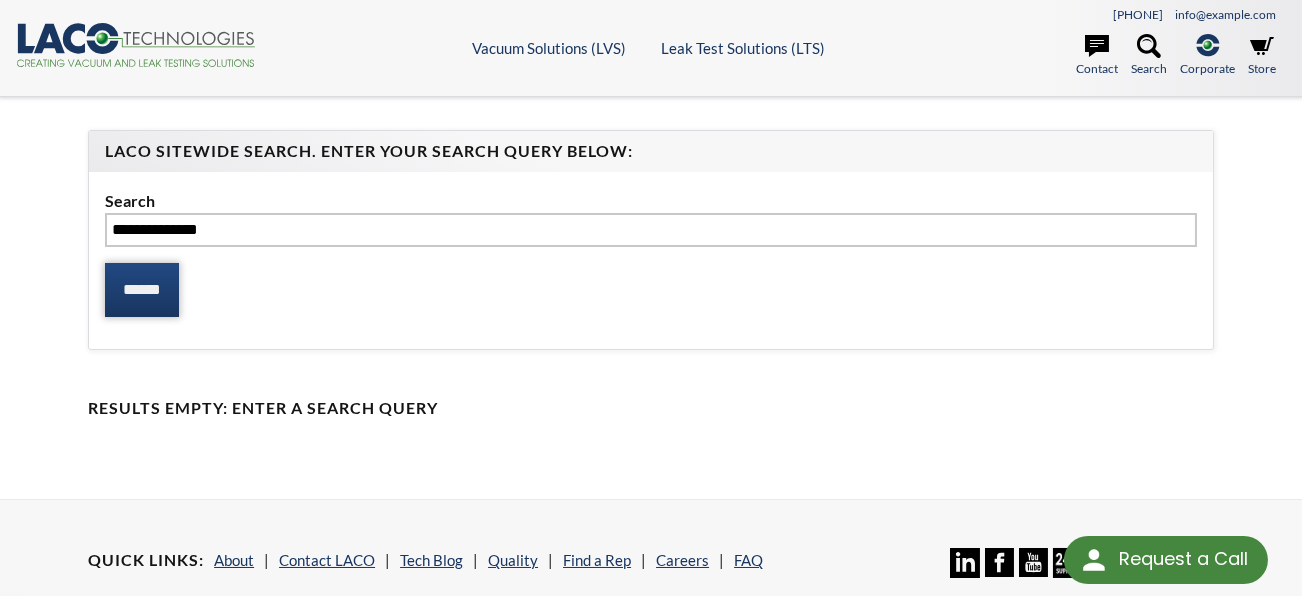click on "******" at bounding box center (142, 290) 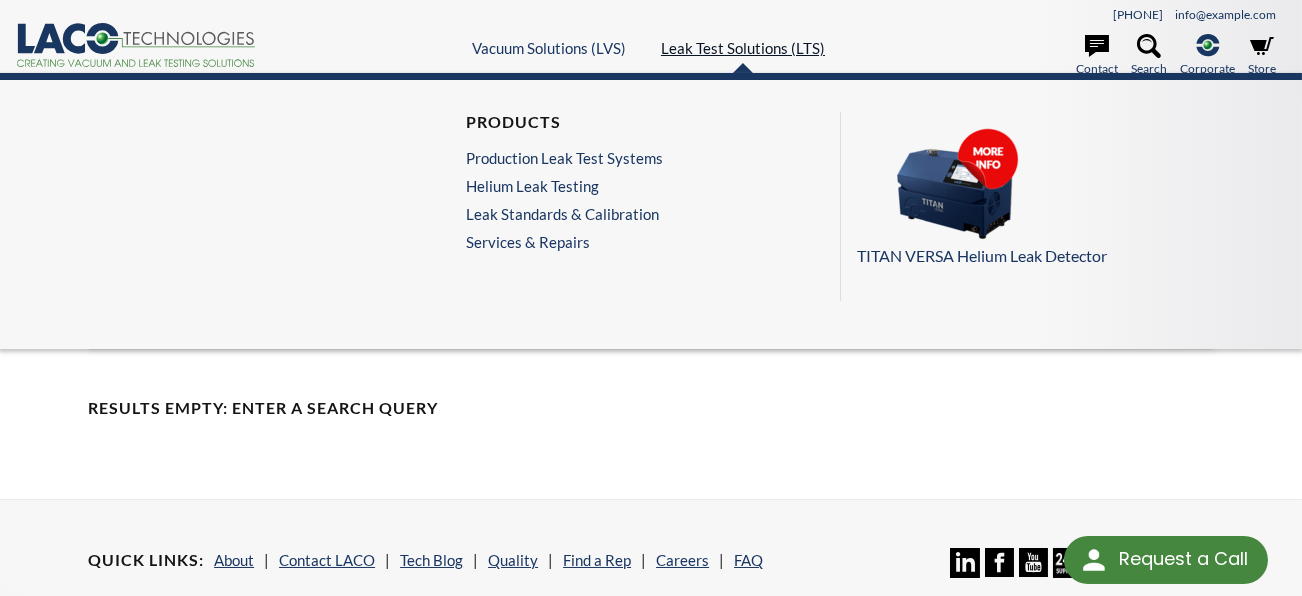 click on "Leak Test Solutions (LTS)" at bounding box center (743, 48) 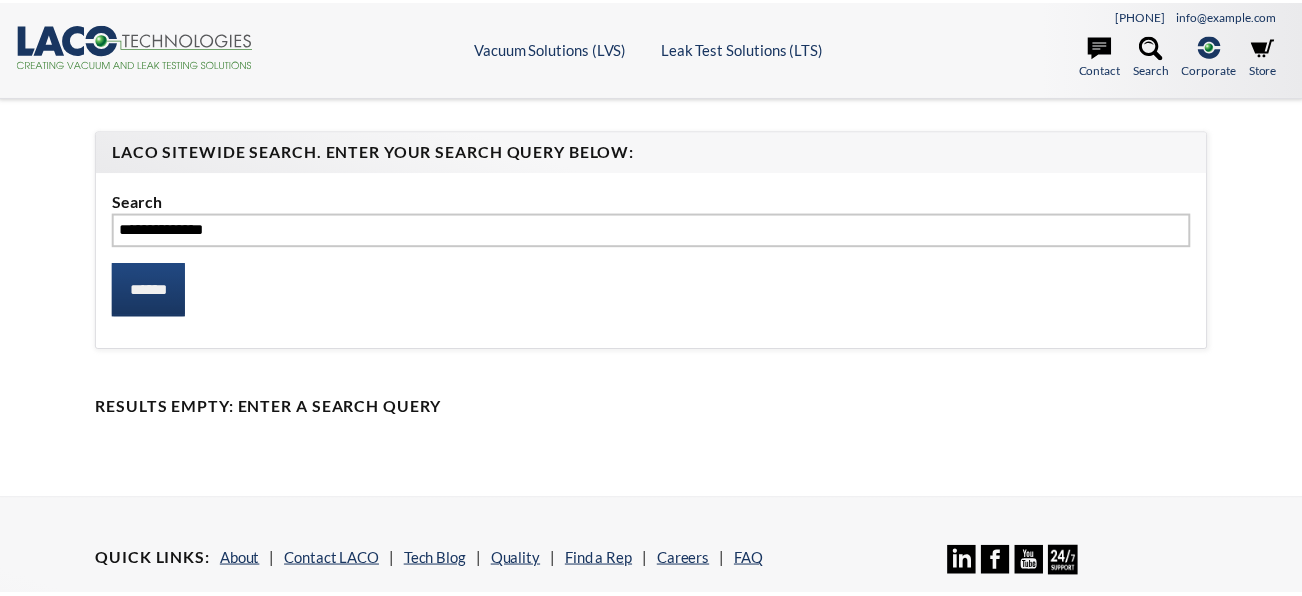 scroll, scrollTop: 0, scrollLeft: 0, axis: both 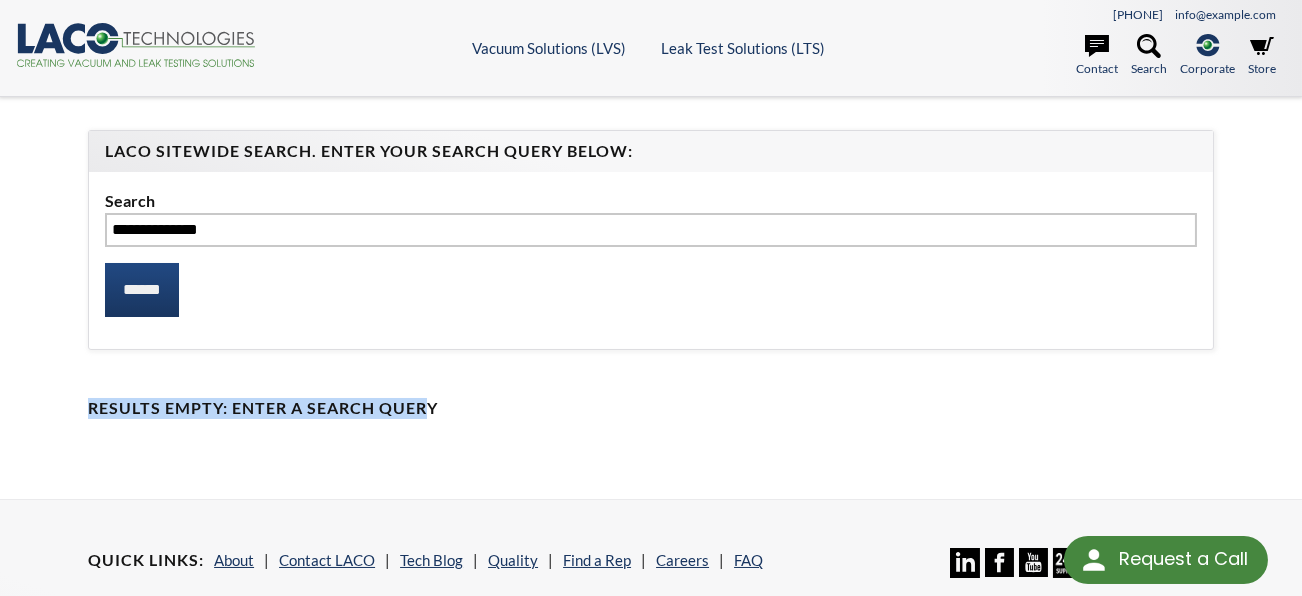 drag, startPoint x: 368, startPoint y: 262, endPoint x: 428, endPoint y: 410, distance: 159.69972 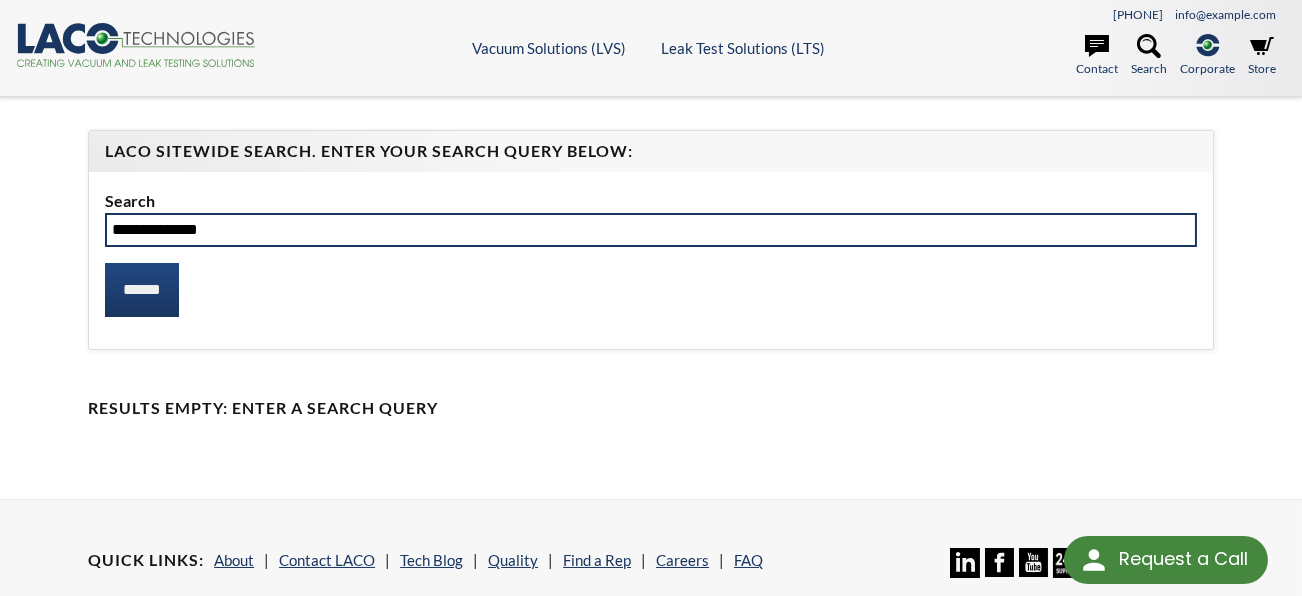 click on "**********" at bounding box center (651, 230) 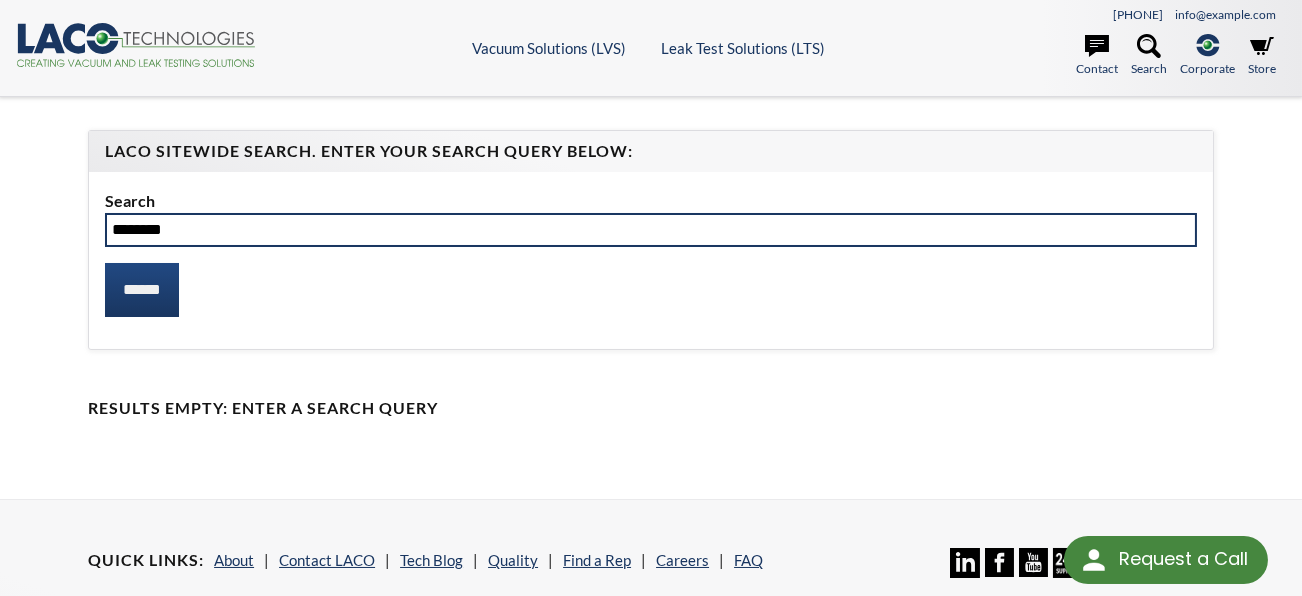 type on "********" 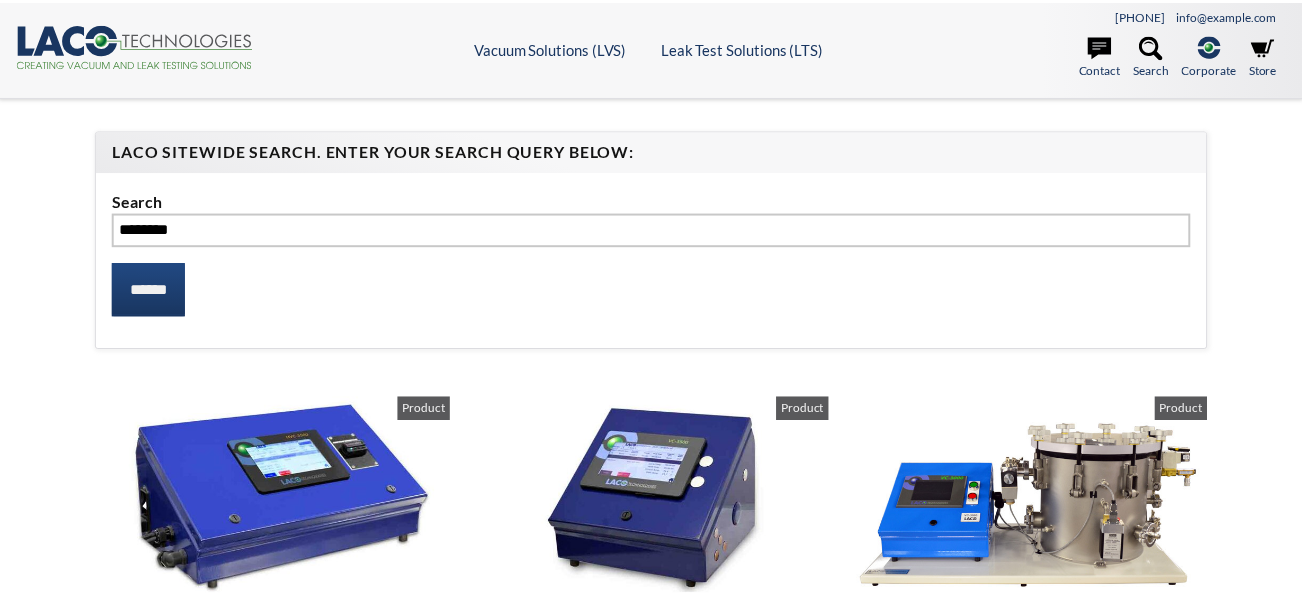 scroll, scrollTop: 0, scrollLeft: 0, axis: both 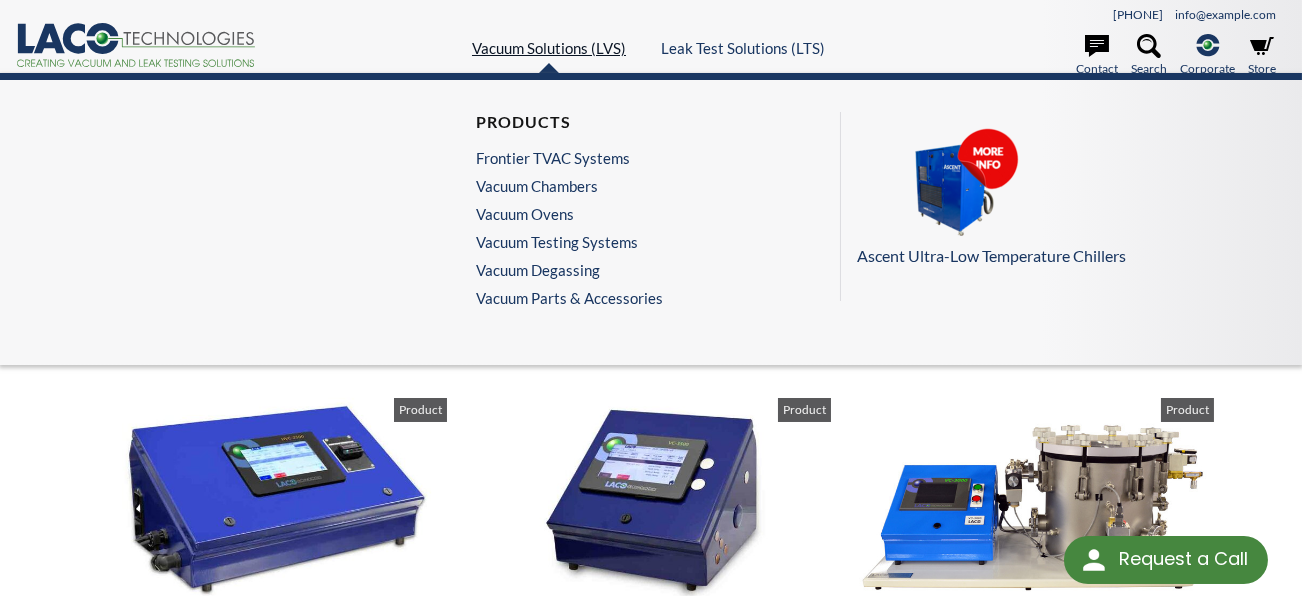 click on "Vacuum Solutions (LVS)" at bounding box center (549, 48) 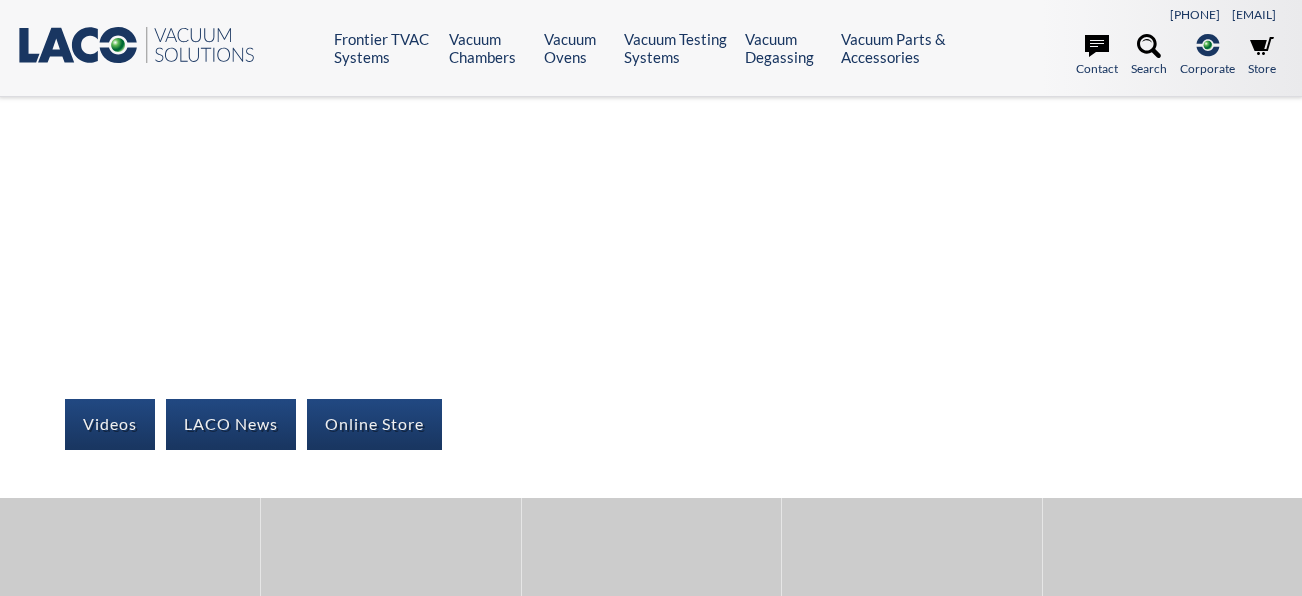 scroll, scrollTop: 0, scrollLeft: 0, axis: both 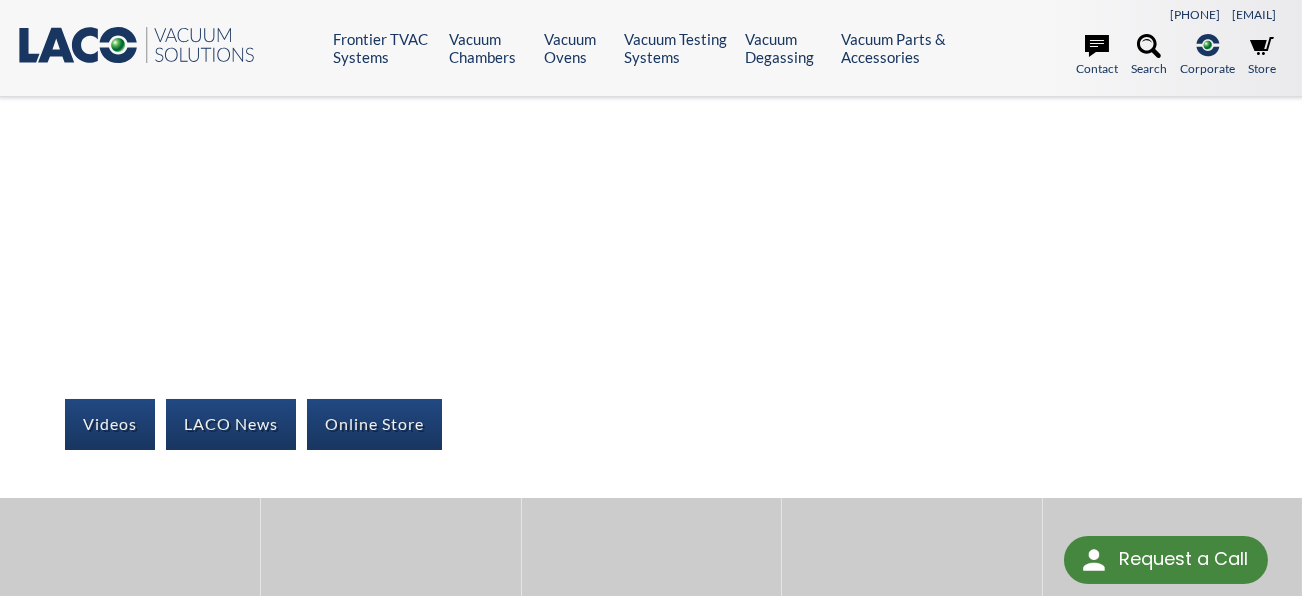 click at bounding box center [56, 45] 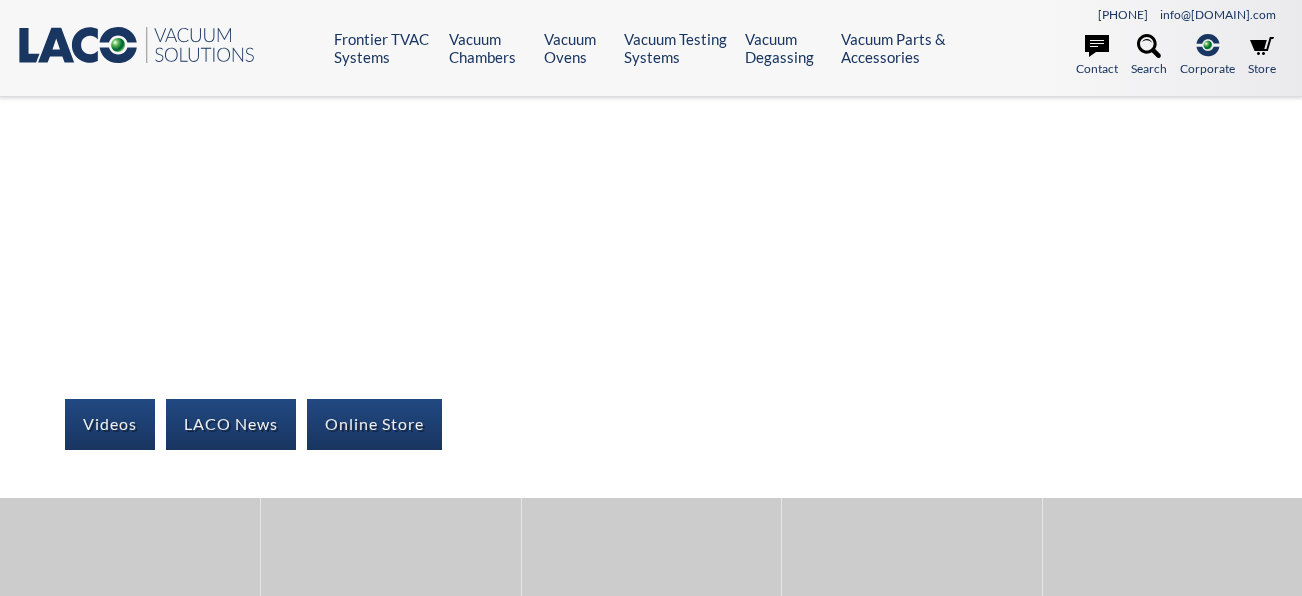 scroll, scrollTop: 0, scrollLeft: 0, axis: both 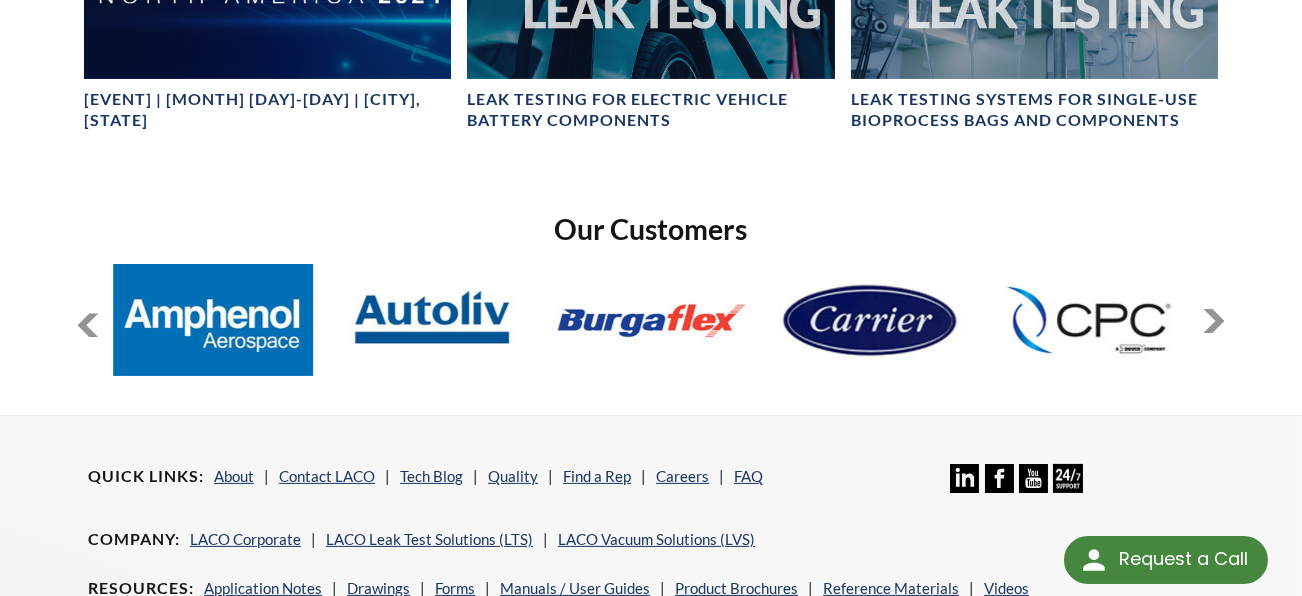 click at bounding box center (1214, 321) 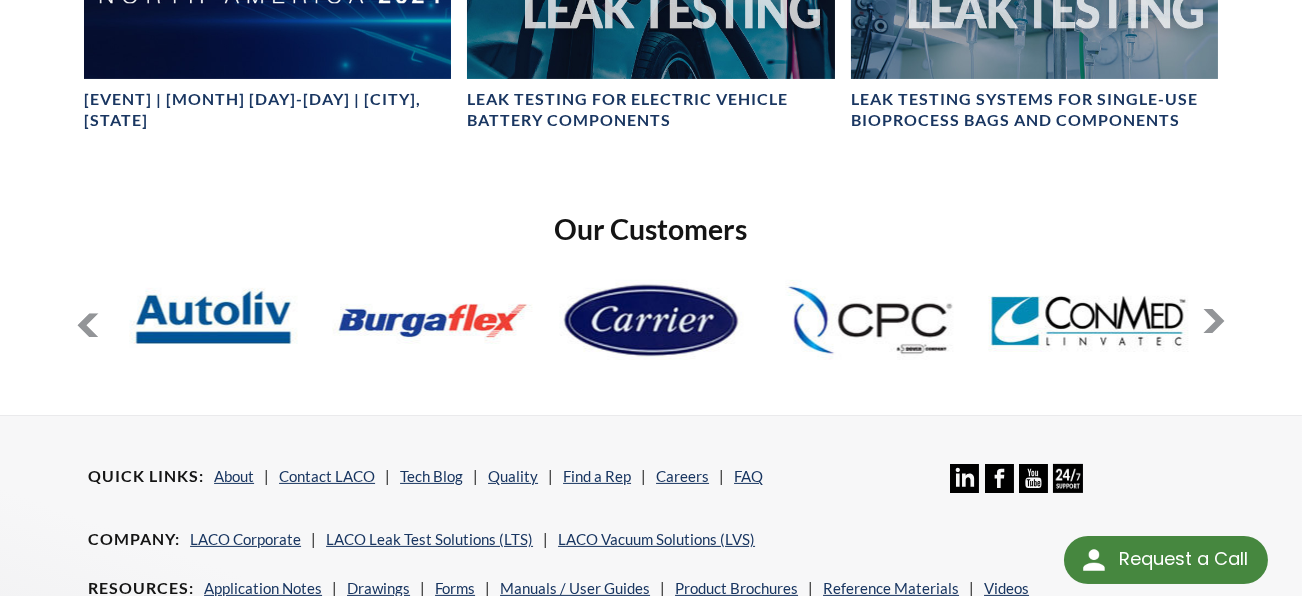 click at bounding box center [1214, 321] 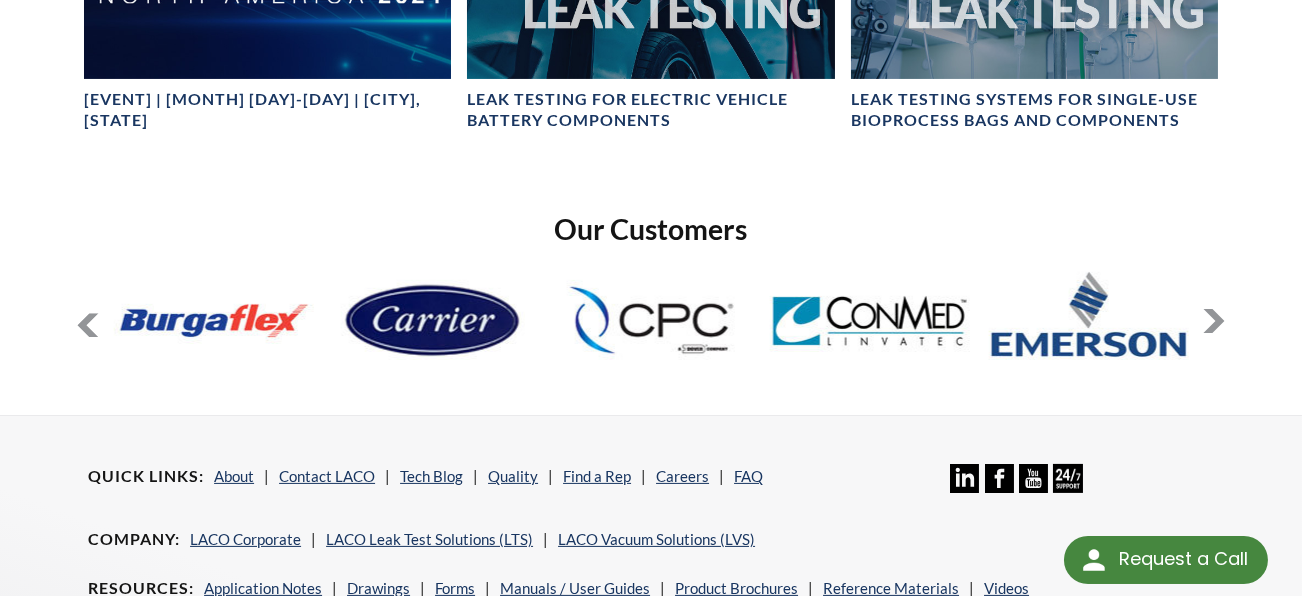 click at bounding box center (1214, 321) 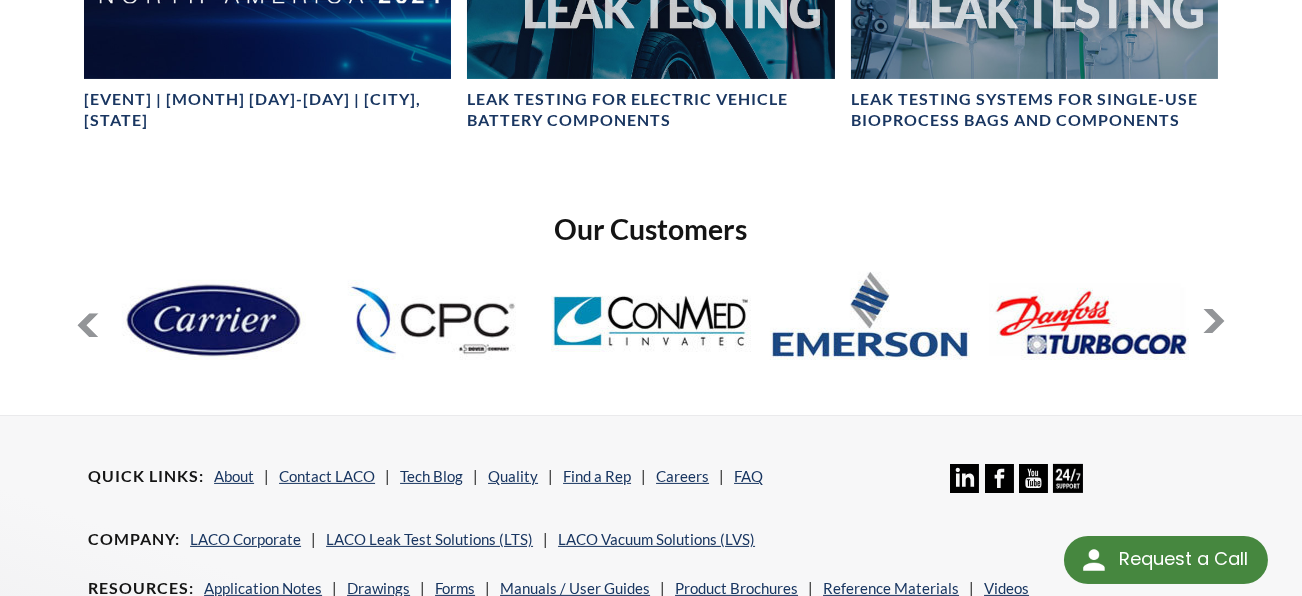 click at bounding box center (1214, 321) 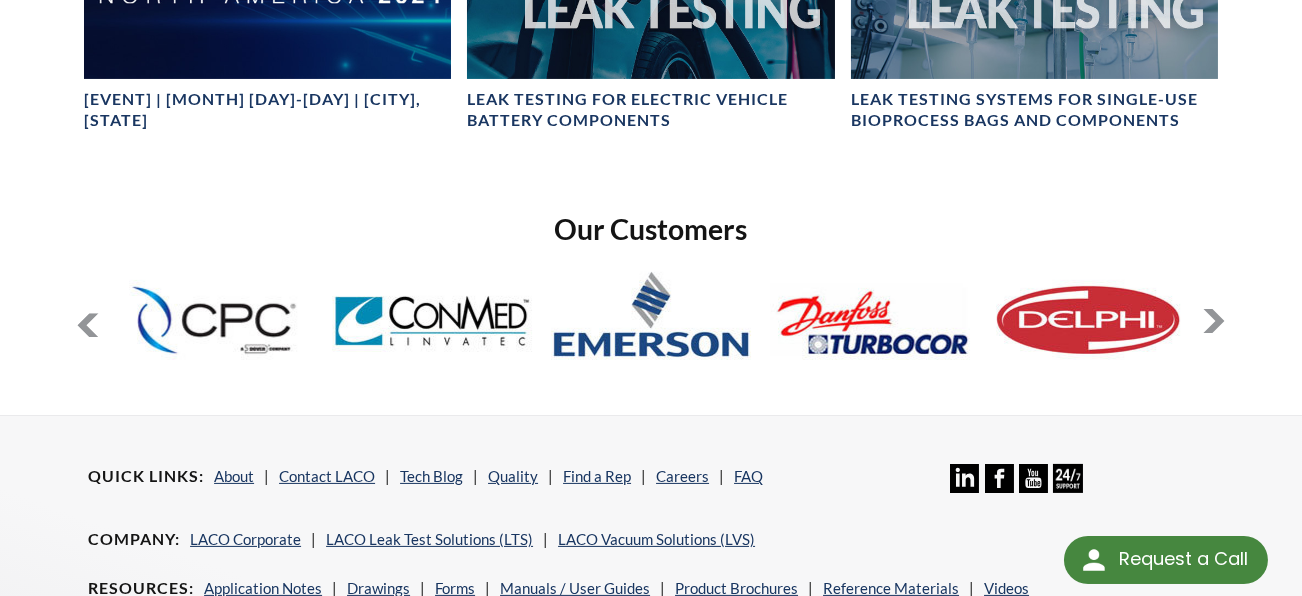 click at bounding box center [1214, 321] 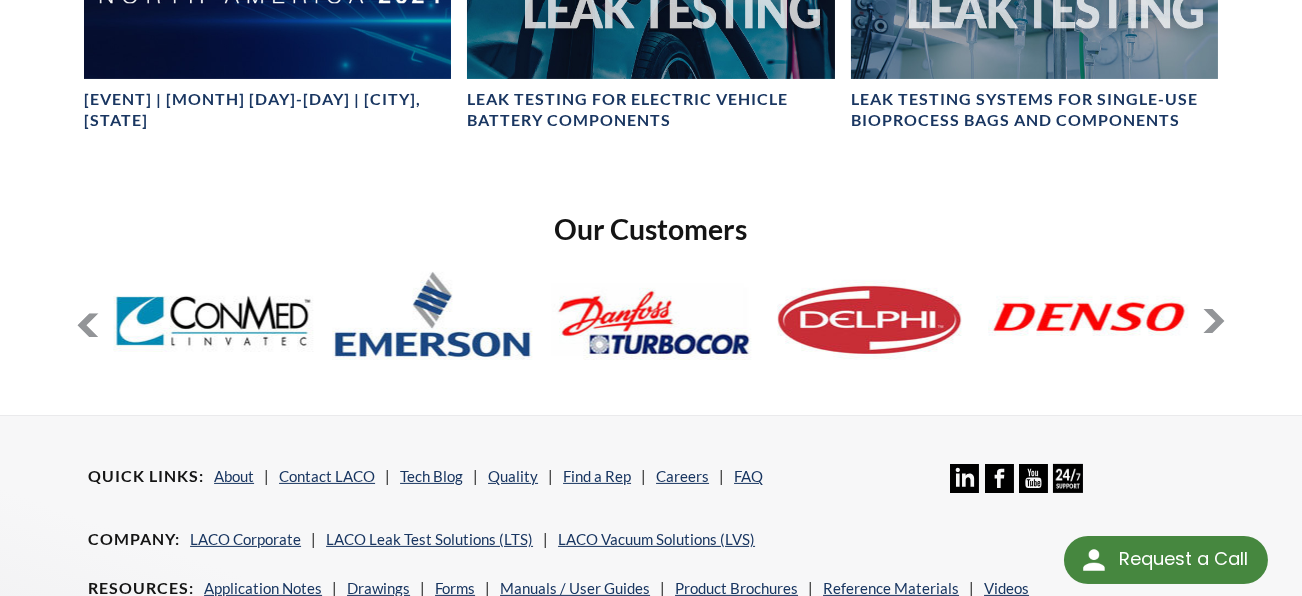 click at bounding box center (1214, 321) 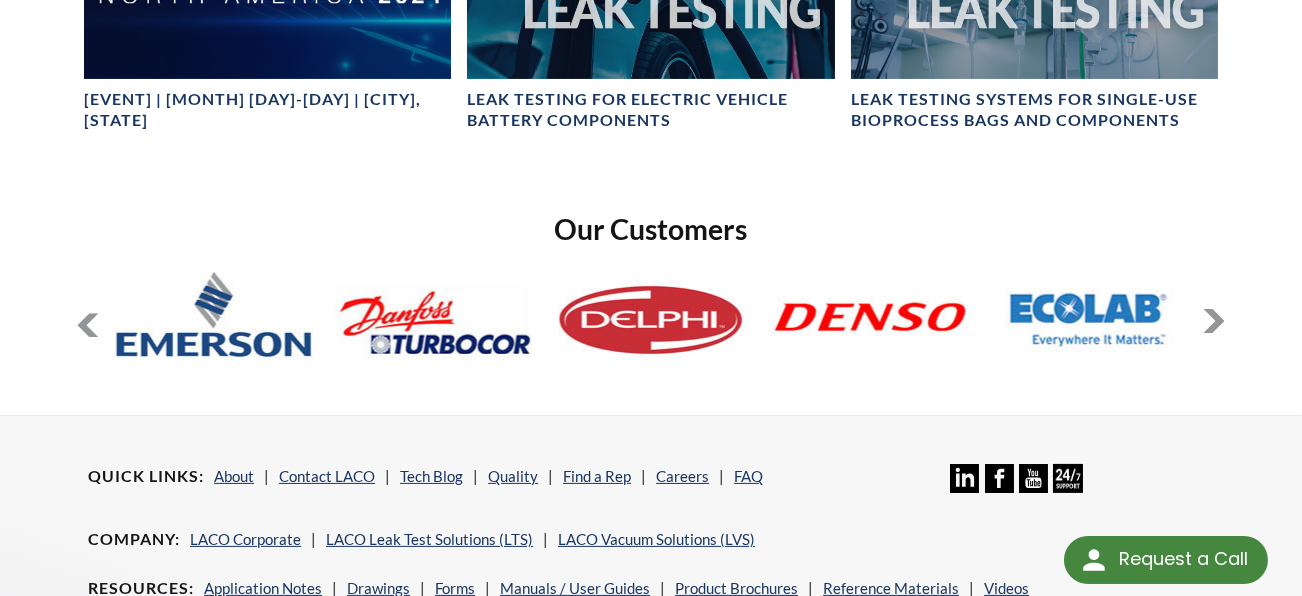 click at bounding box center [1214, 321] 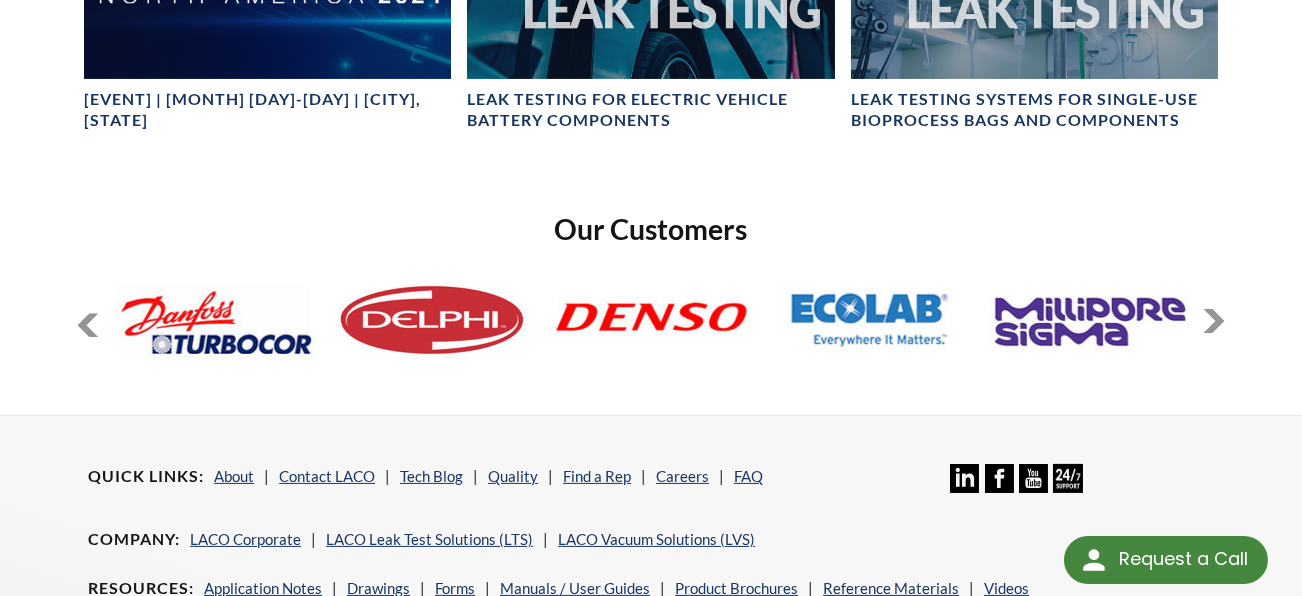 click at bounding box center [1214, 321] 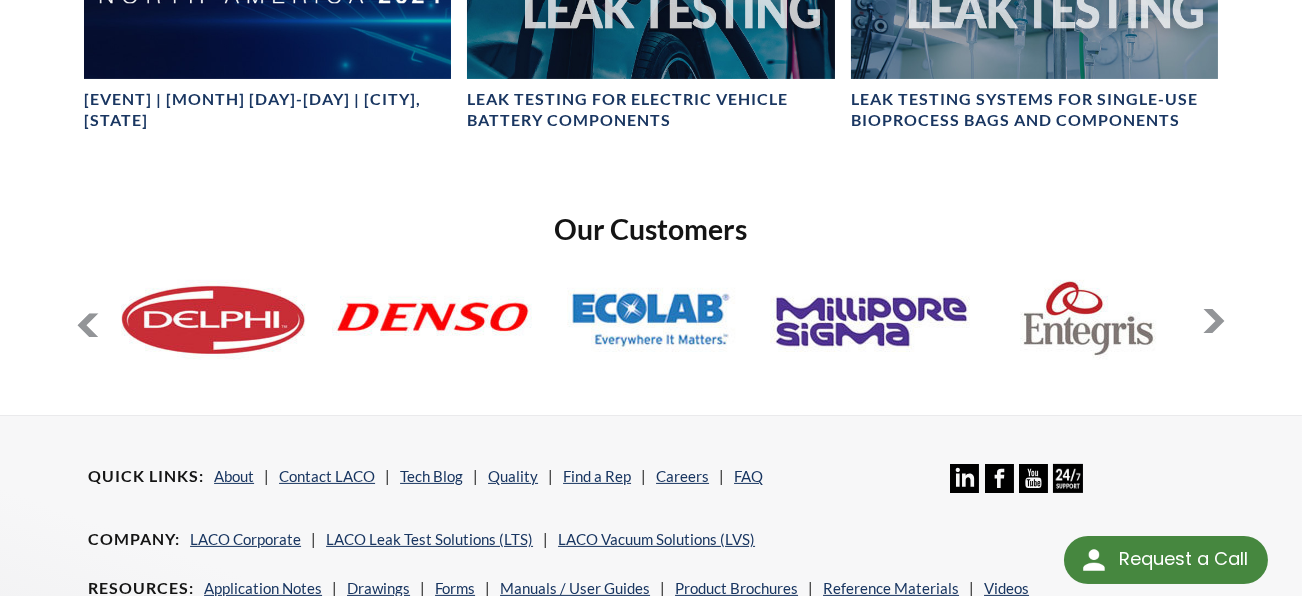 click at bounding box center [1214, 321] 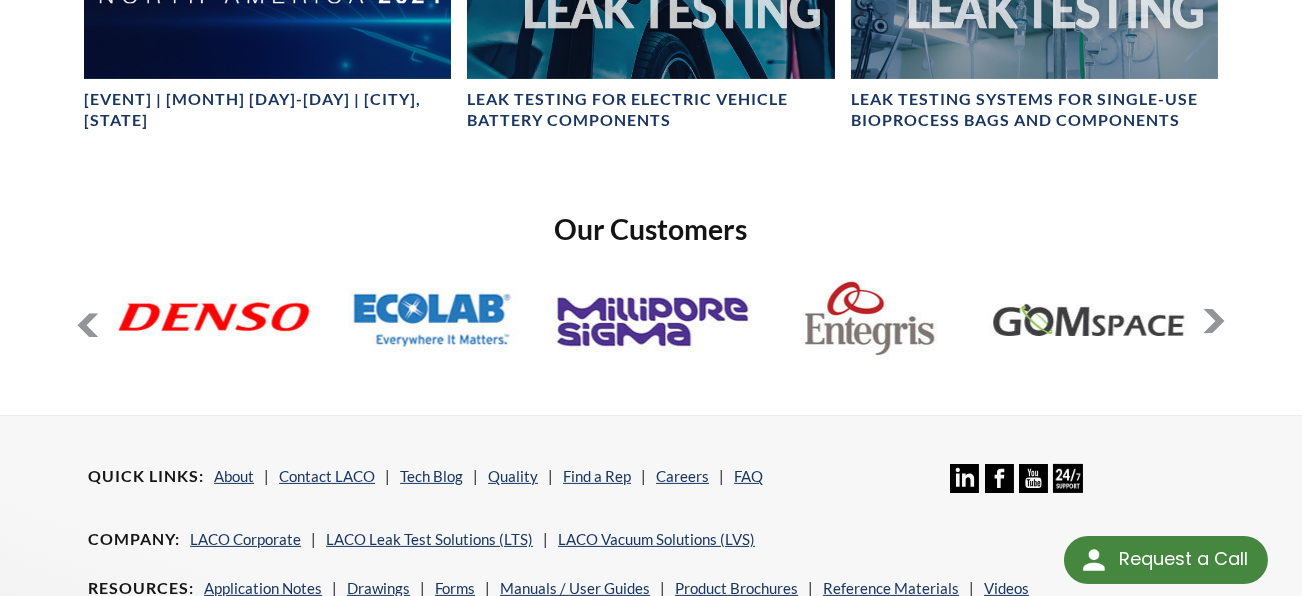 click at bounding box center (1214, 321) 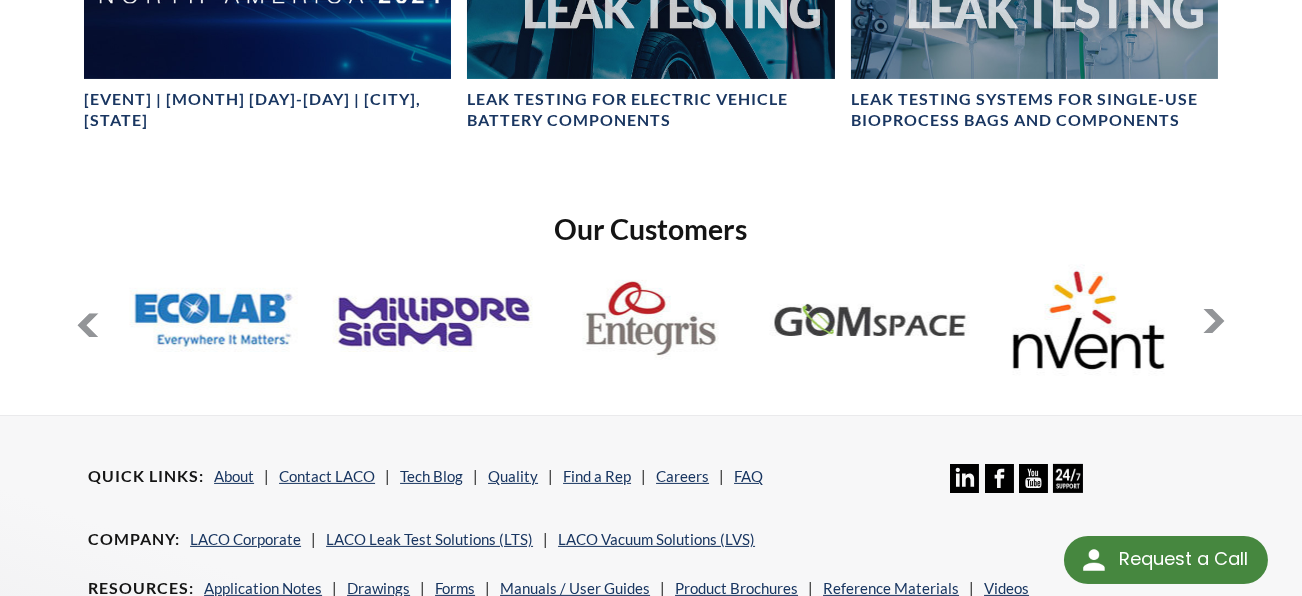 click at bounding box center (1214, 321) 